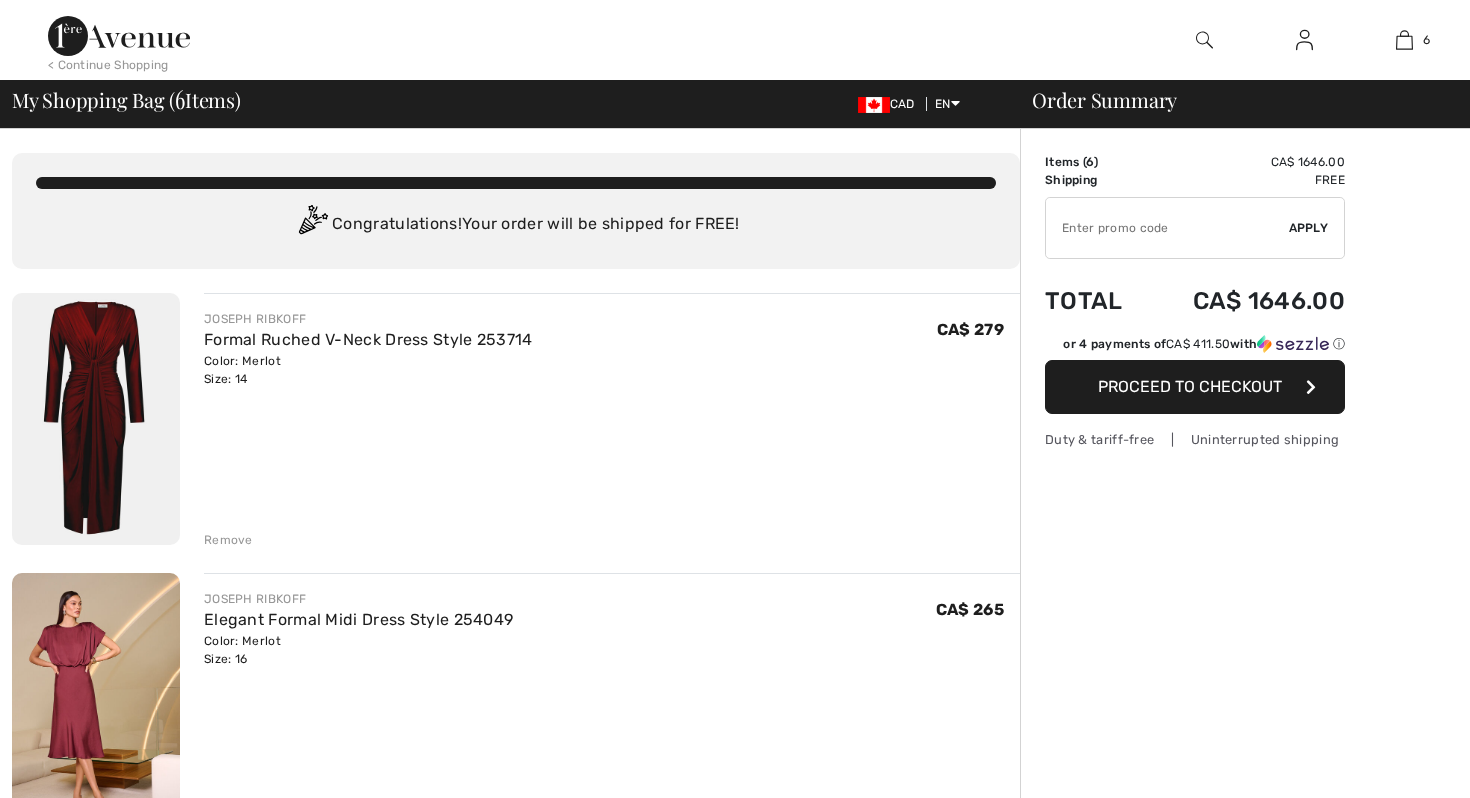 scroll, scrollTop: 0, scrollLeft: 0, axis: both 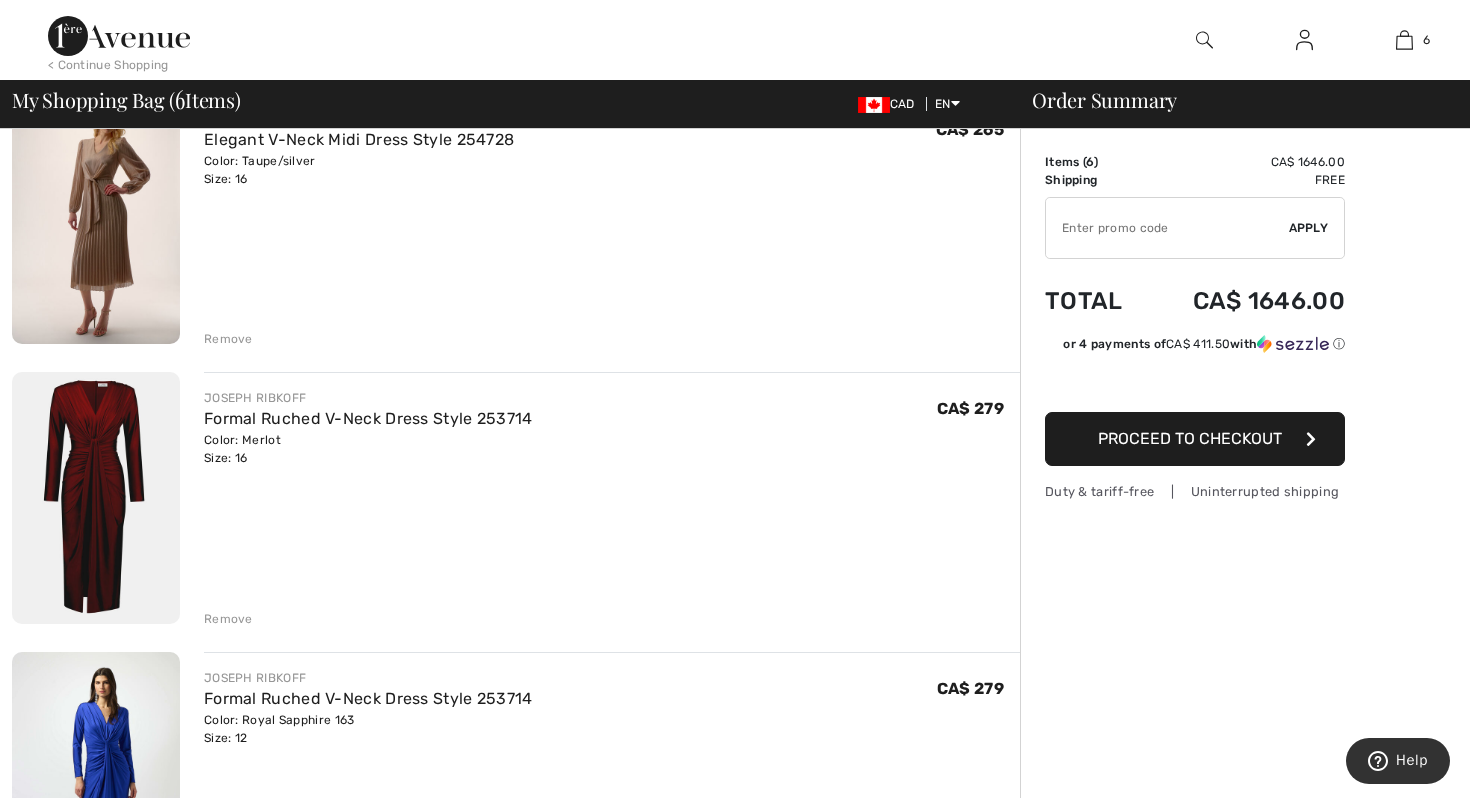 click on "Remove" at bounding box center [228, 619] 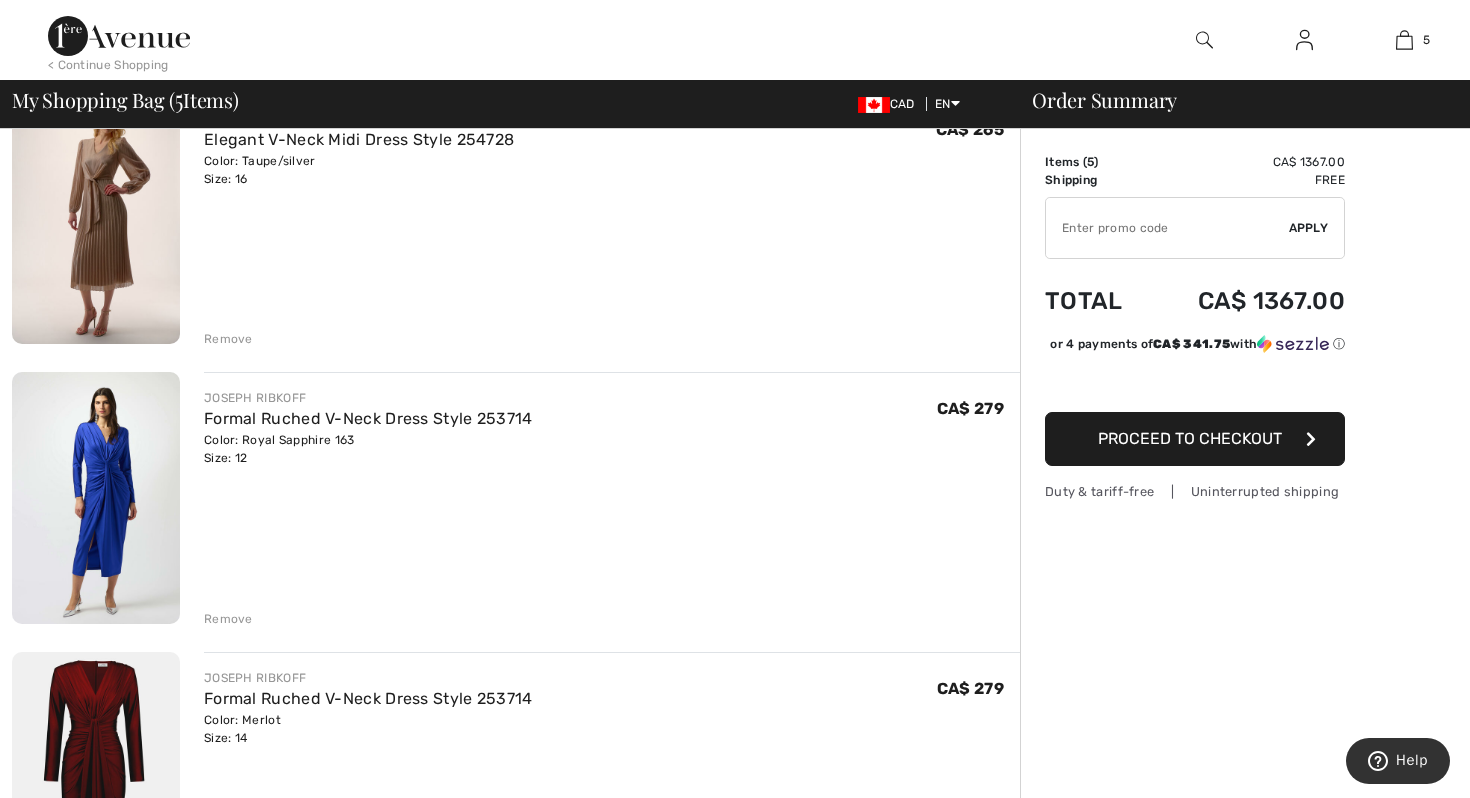 click on "Remove" at bounding box center (228, 339) 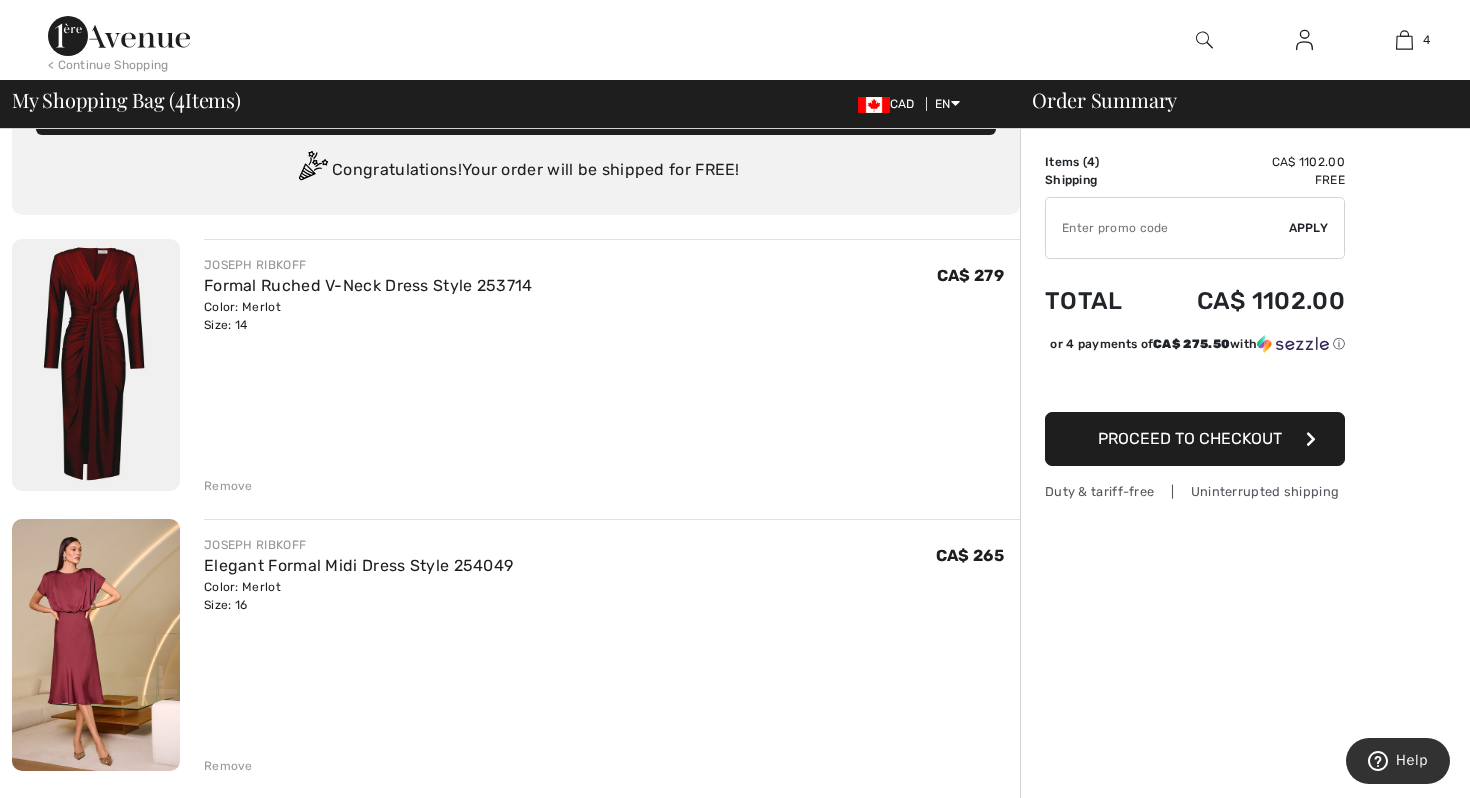 scroll, scrollTop: 40, scrollLeft: 0, axis: vertical 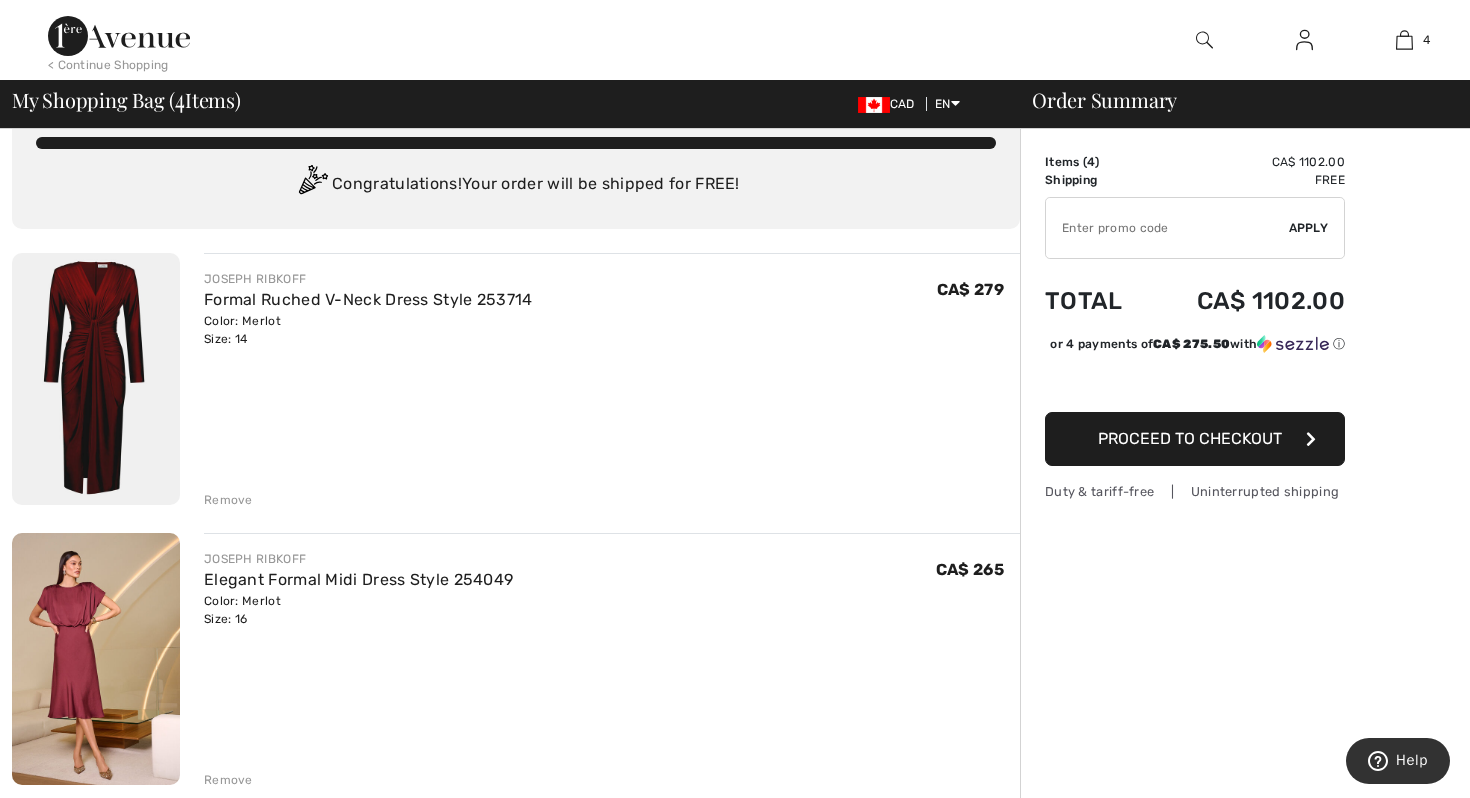 click on "Remove" at bounding box center [228, 500] 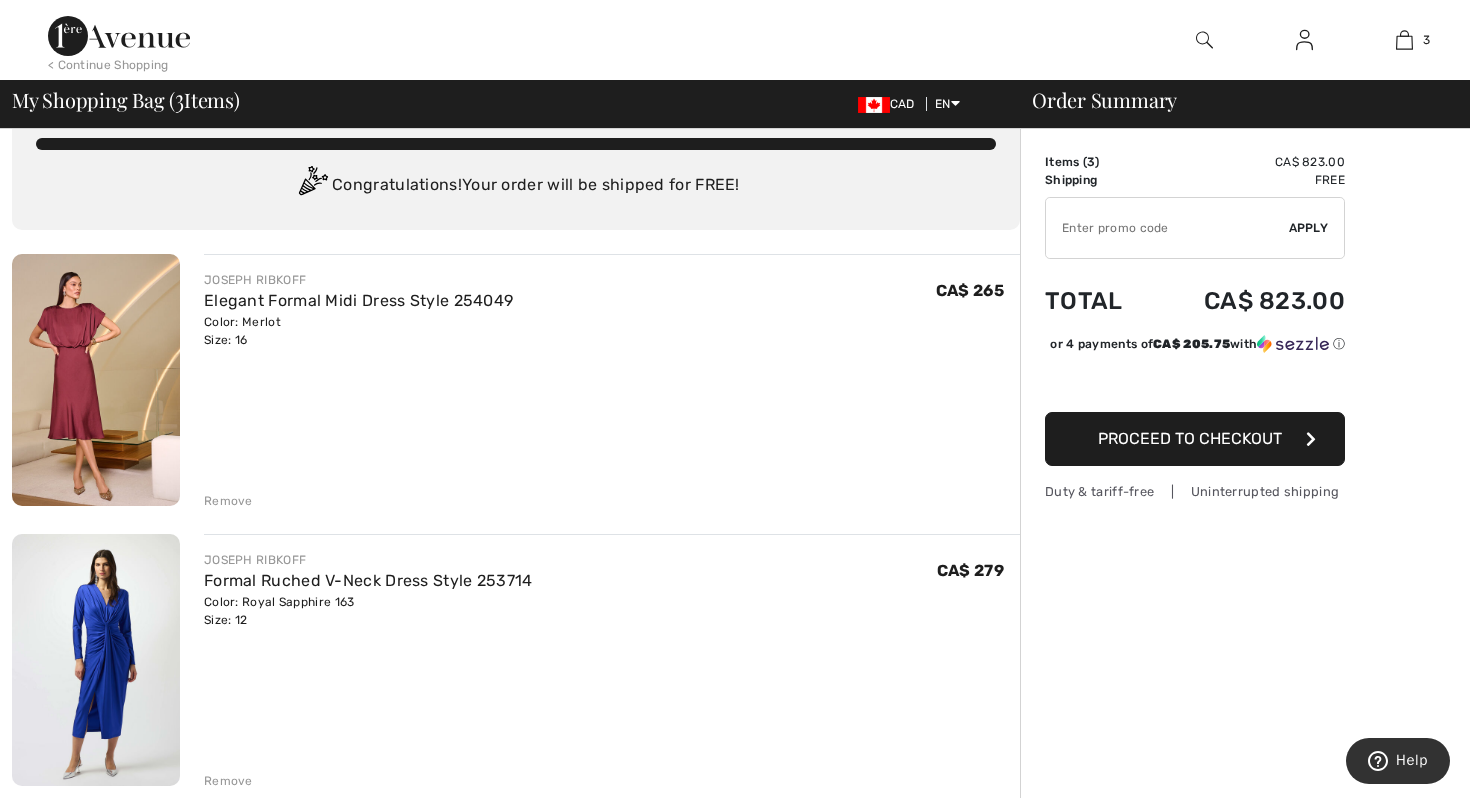 scroll, scrollTop: 0, scrollLeft: 0, axis: both 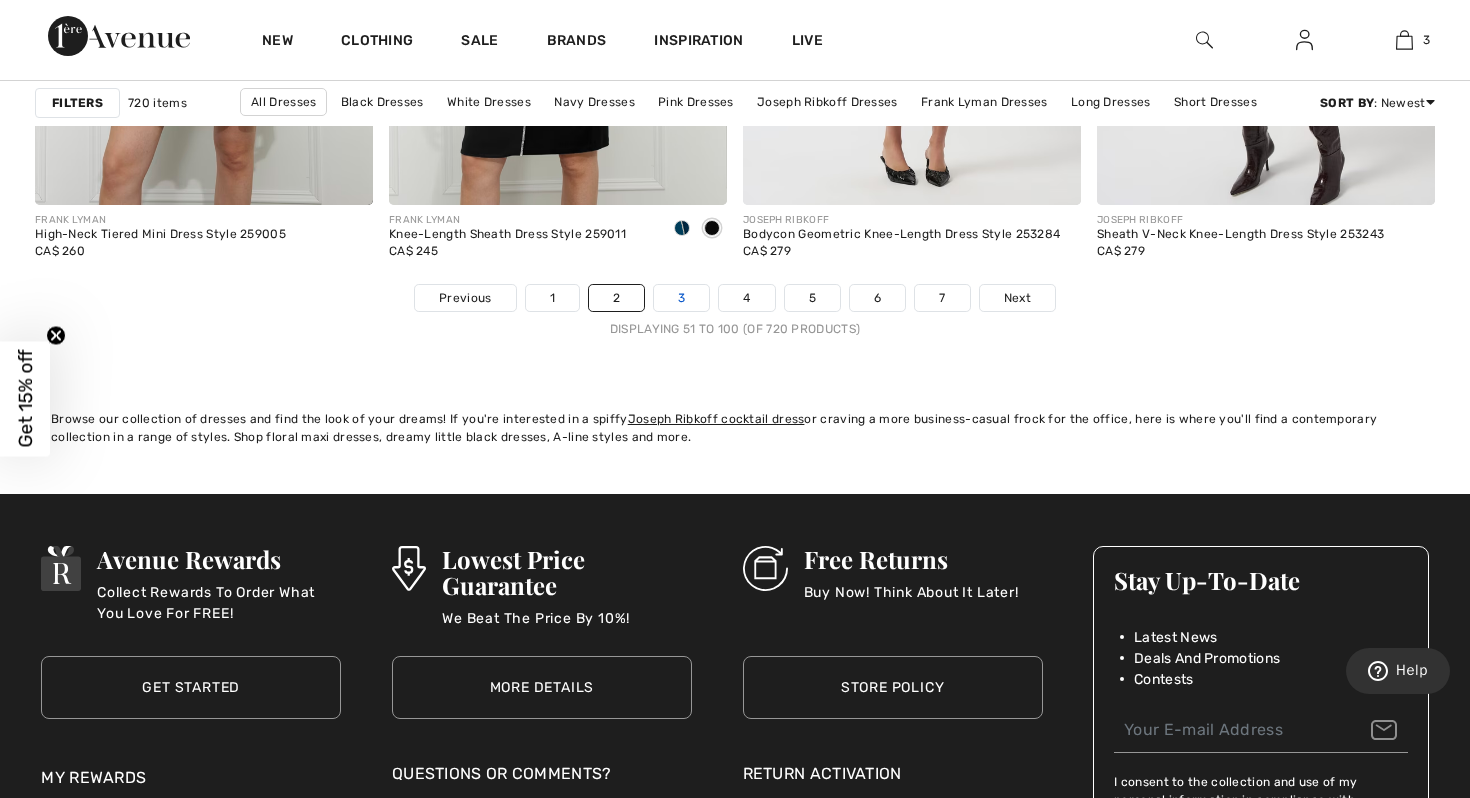 click on "3" at bounding box center [681, 298] 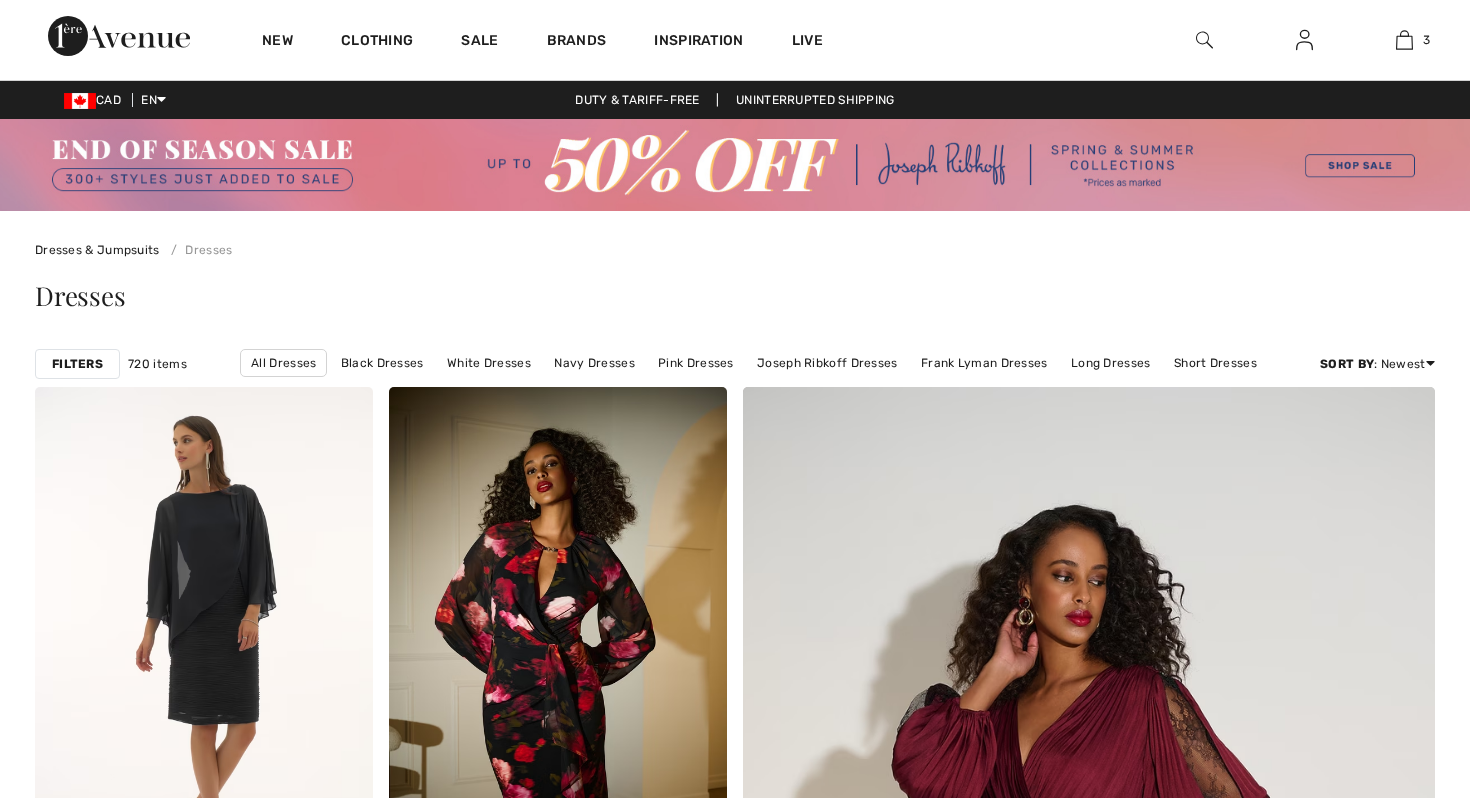 scroll, scrollTop: 0, scrollLeft: 0, axis: both 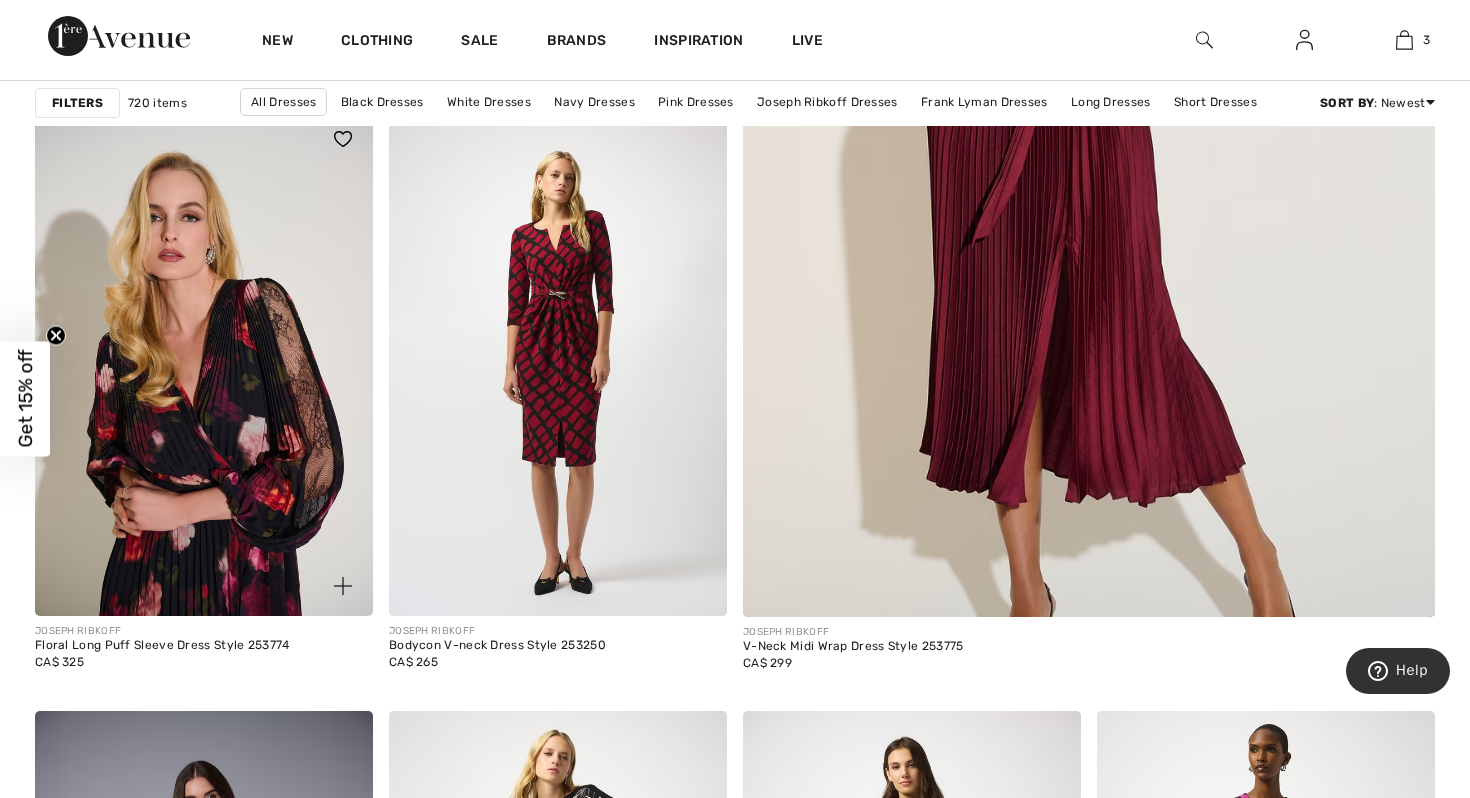 click at bounding box center [204, 362] 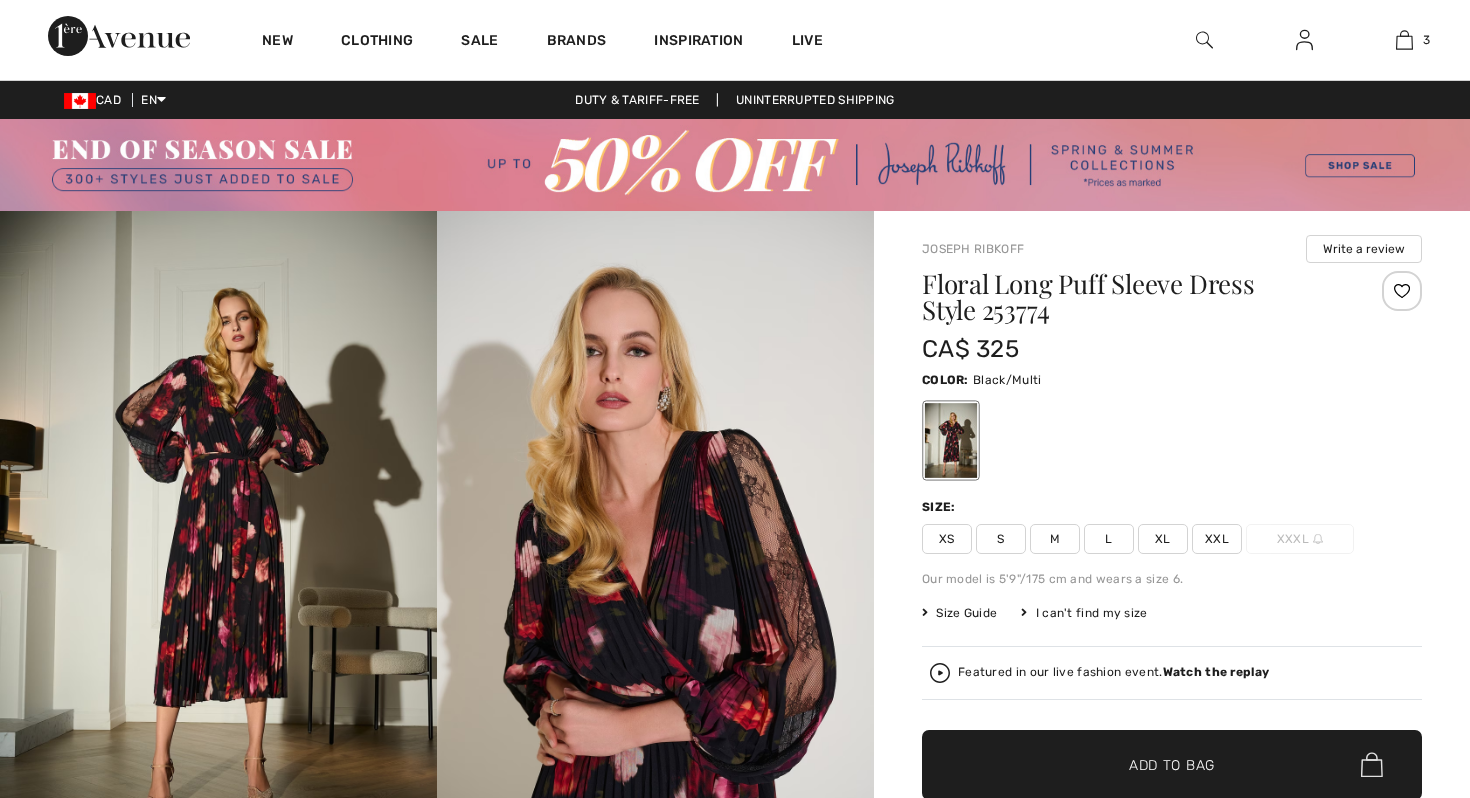 scroll, scrollTop: 0, scrollLeft: 0, axis: both 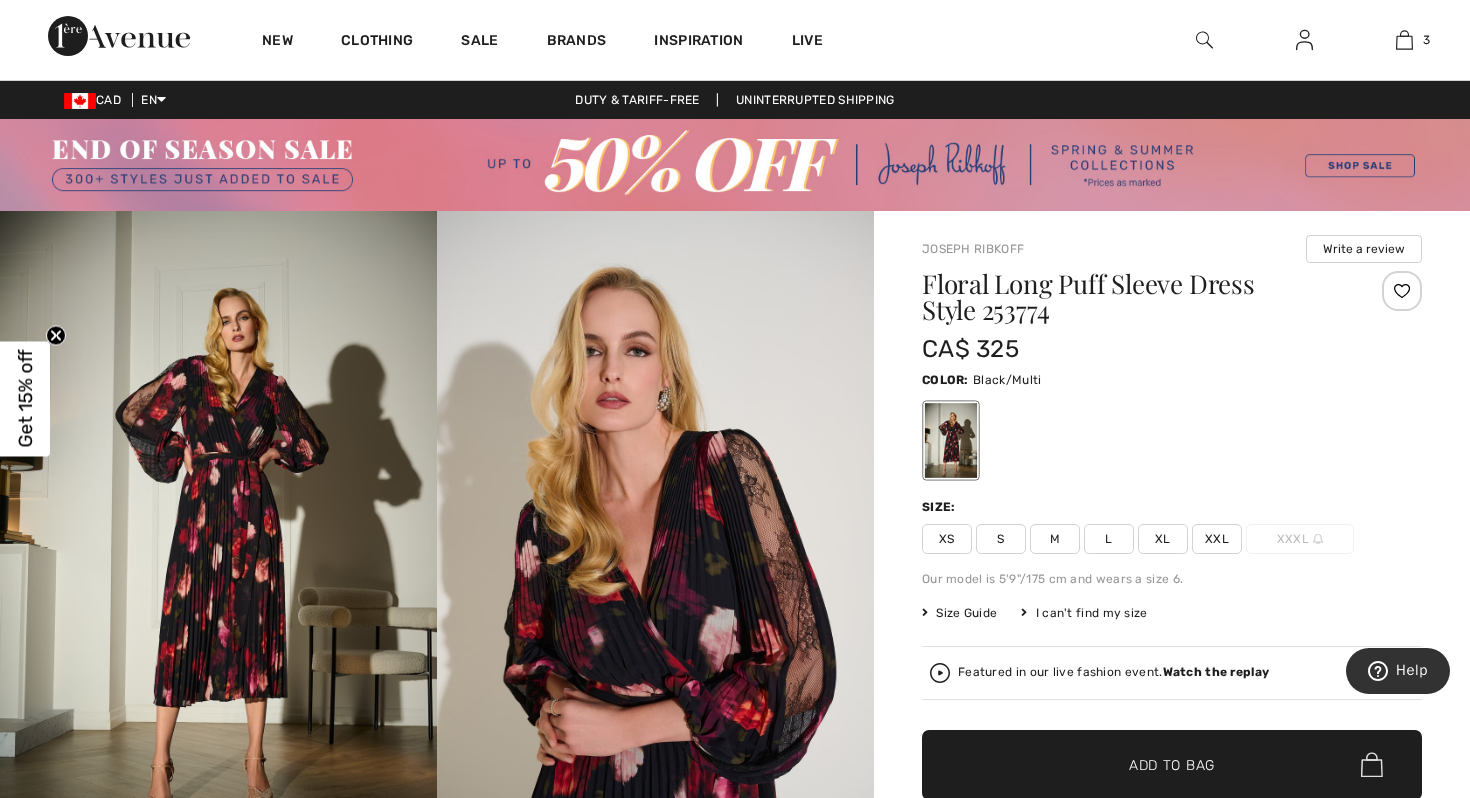 click on "XL" at bounding box center (1163, 539) 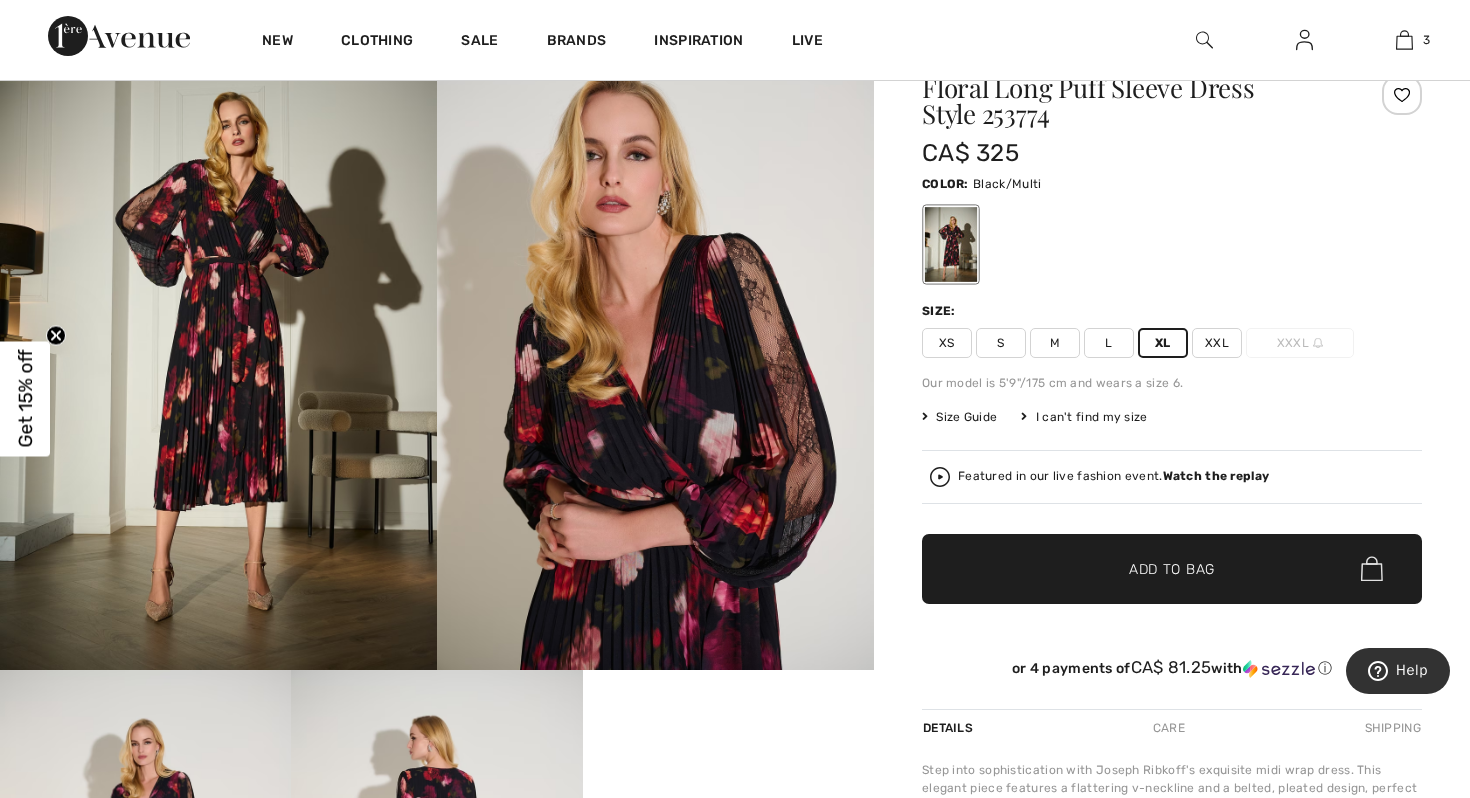 scroll, scrollTop: 200, scrollLeft: 0, axis: vertical 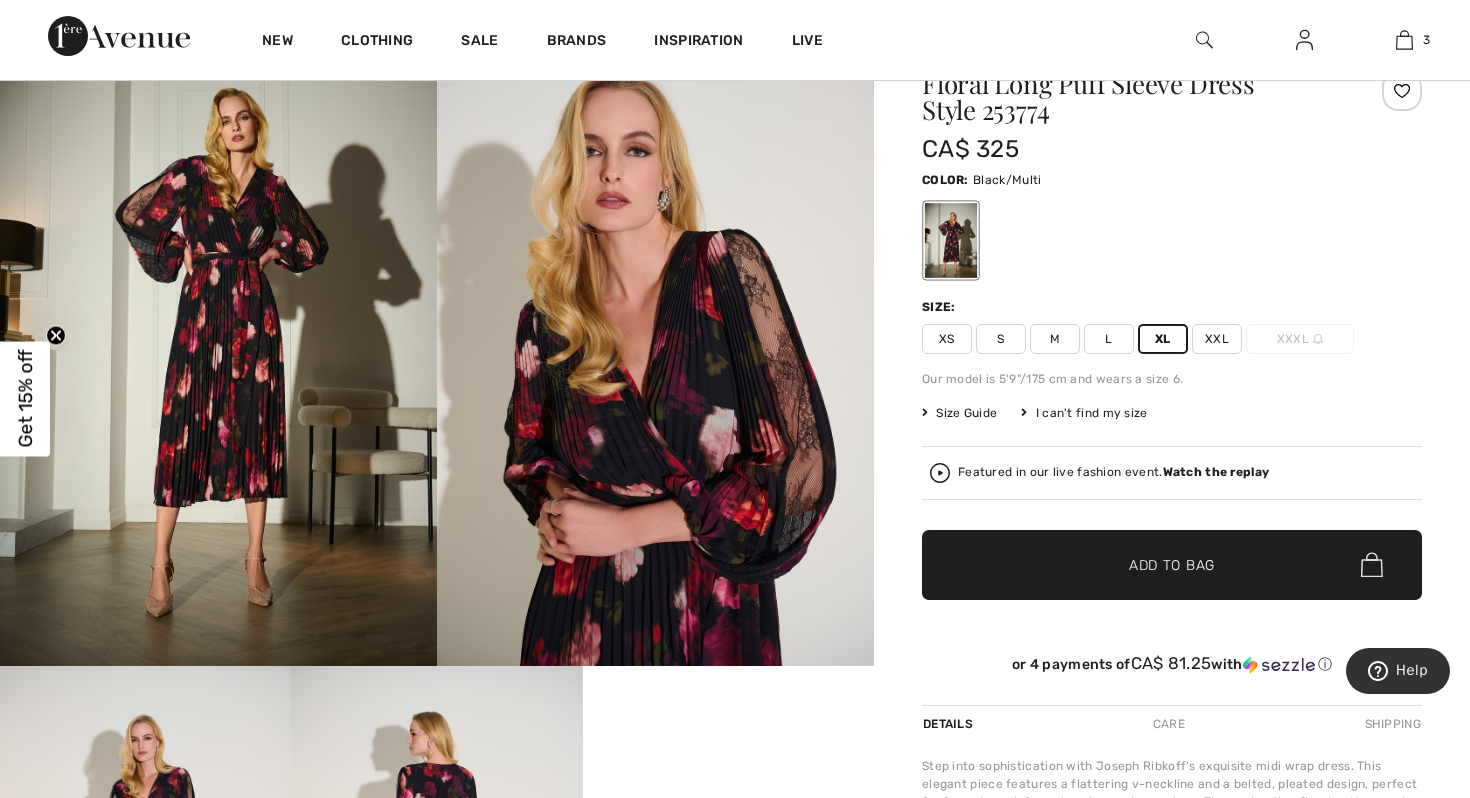 click on "Add to Bag" at bounding box center (1172, 564) 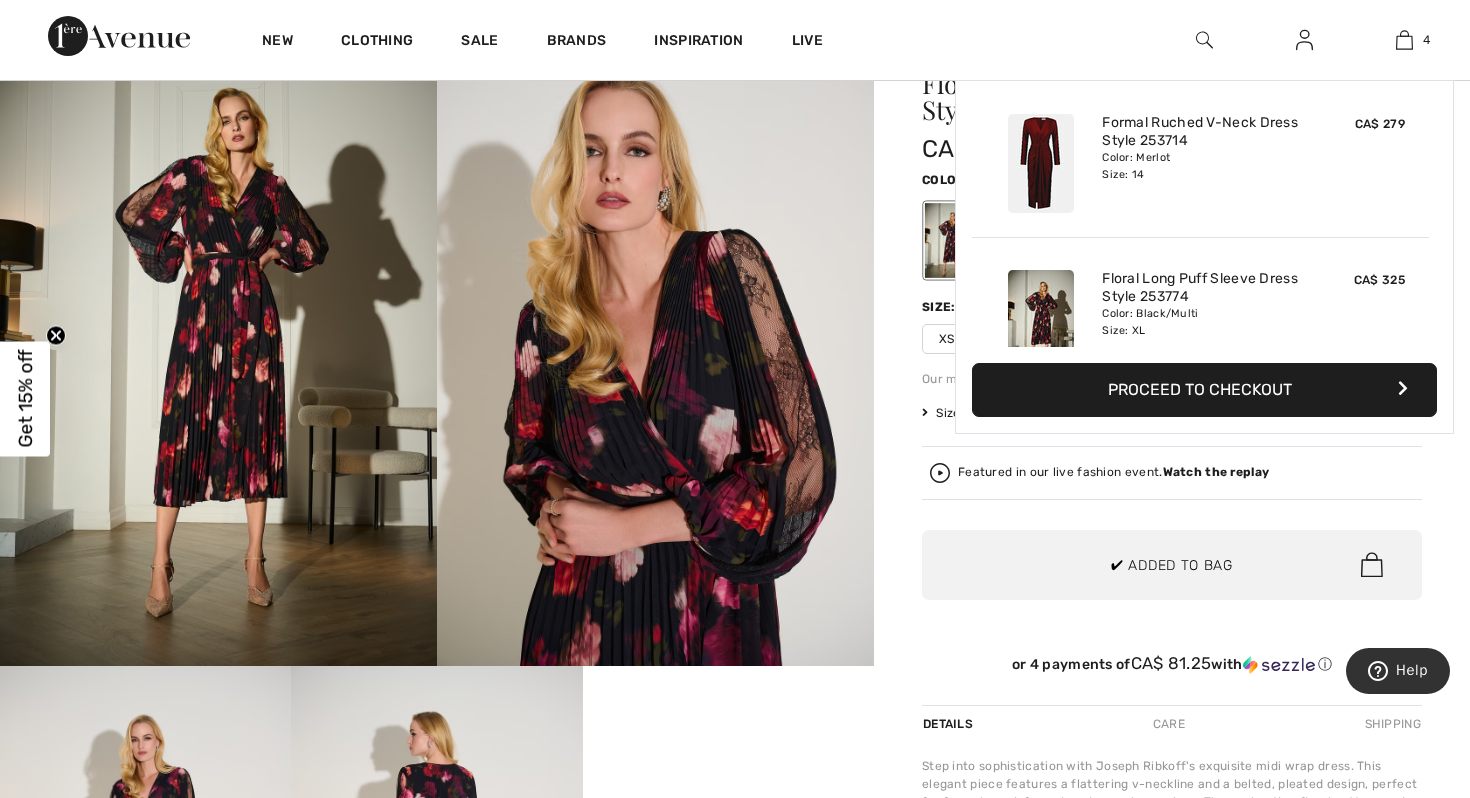 scroll, scrollTop: 374, scrollLeft: 0, axis: vertical 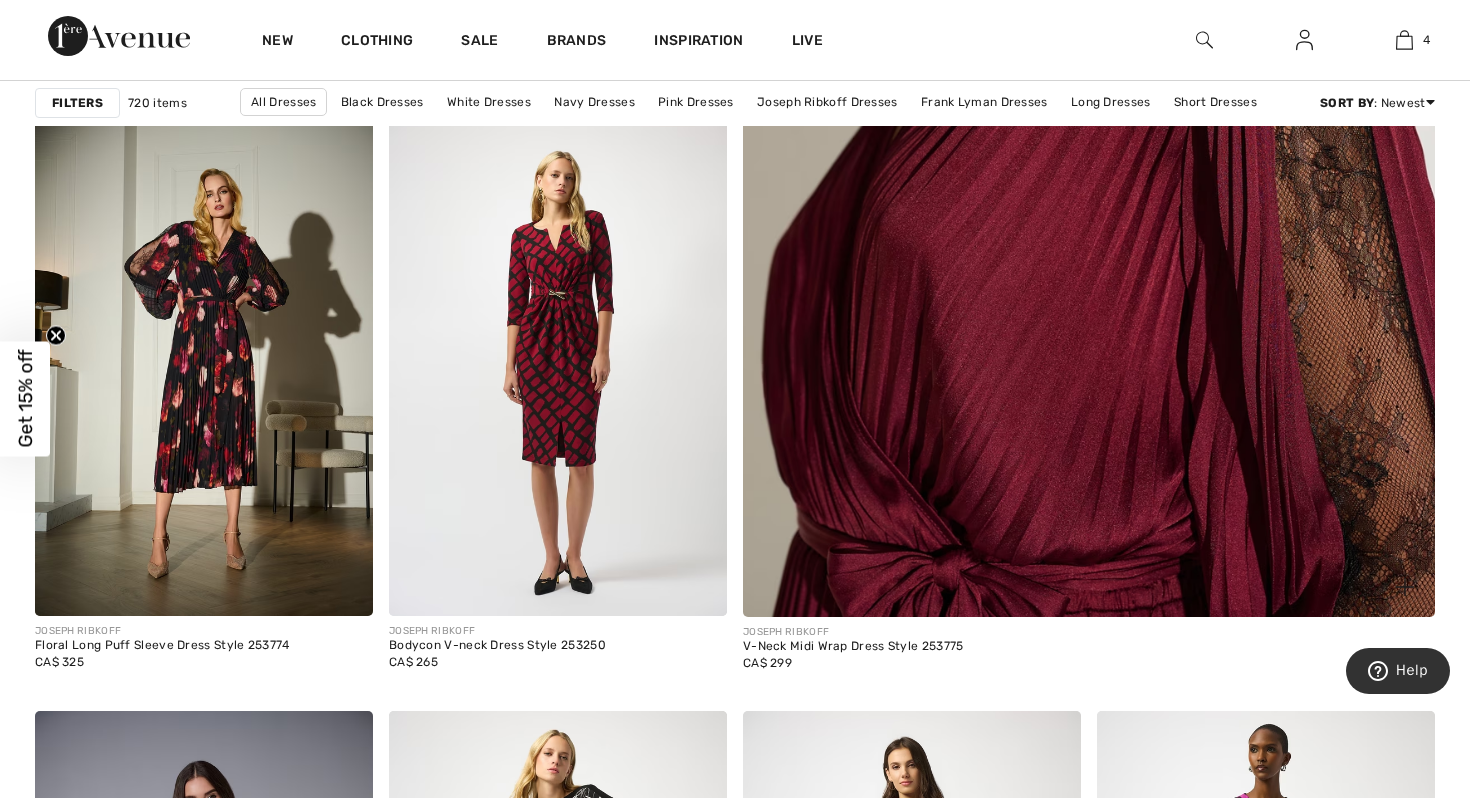 click at bounding box center (1089, 130) 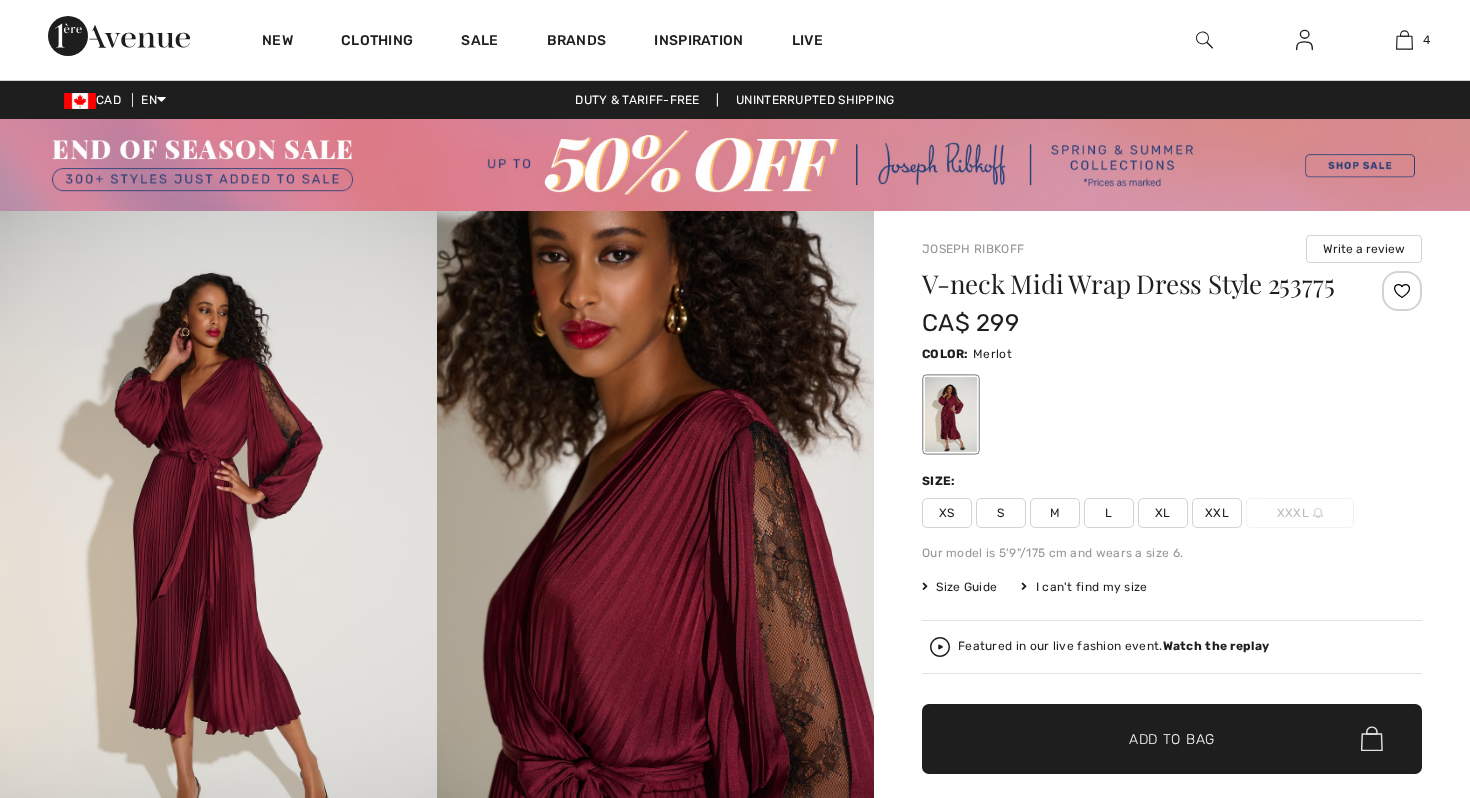 scroll, scrollTop: 0, scrollLeft: 0, axis: both 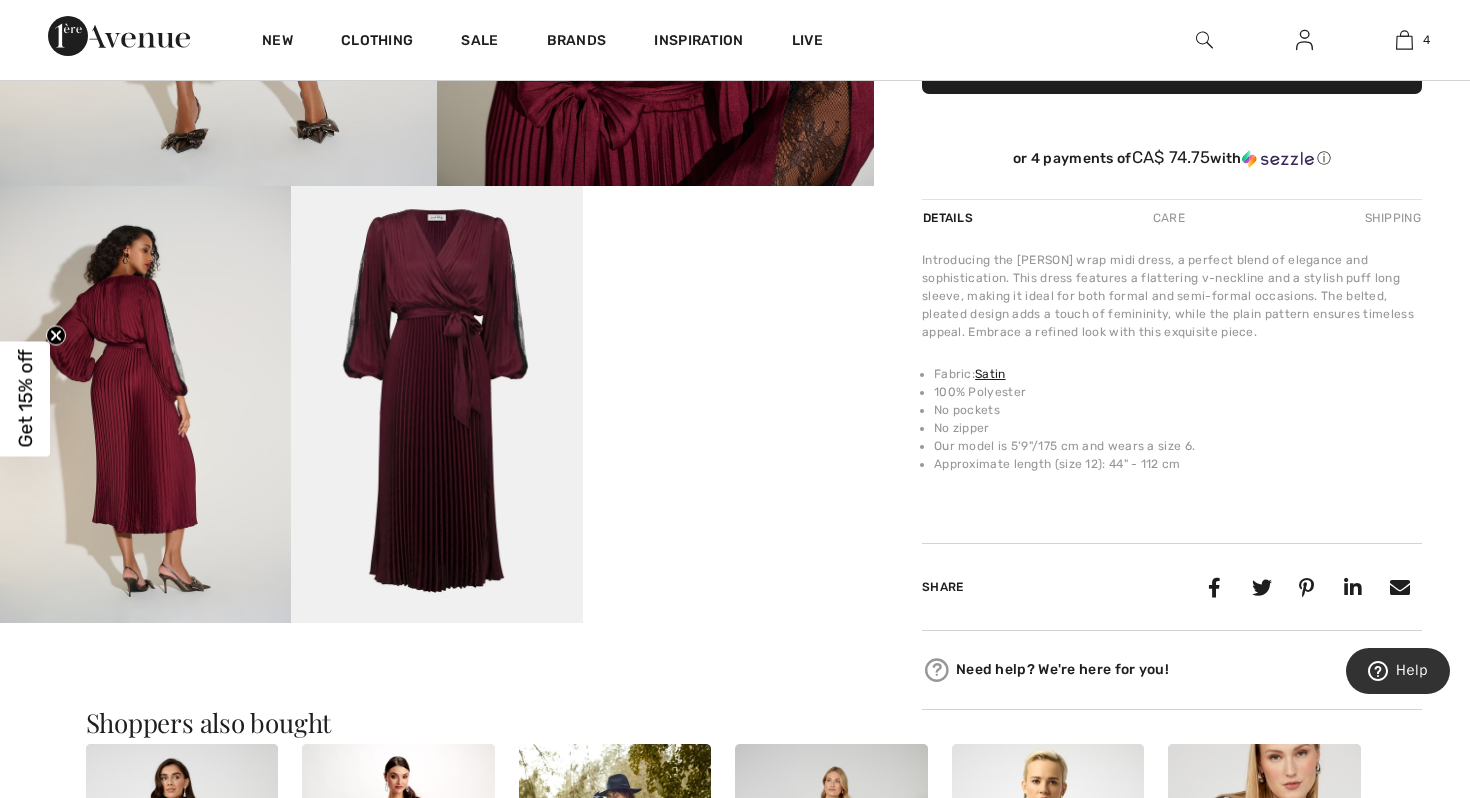 click at bounding box center [436, 404] 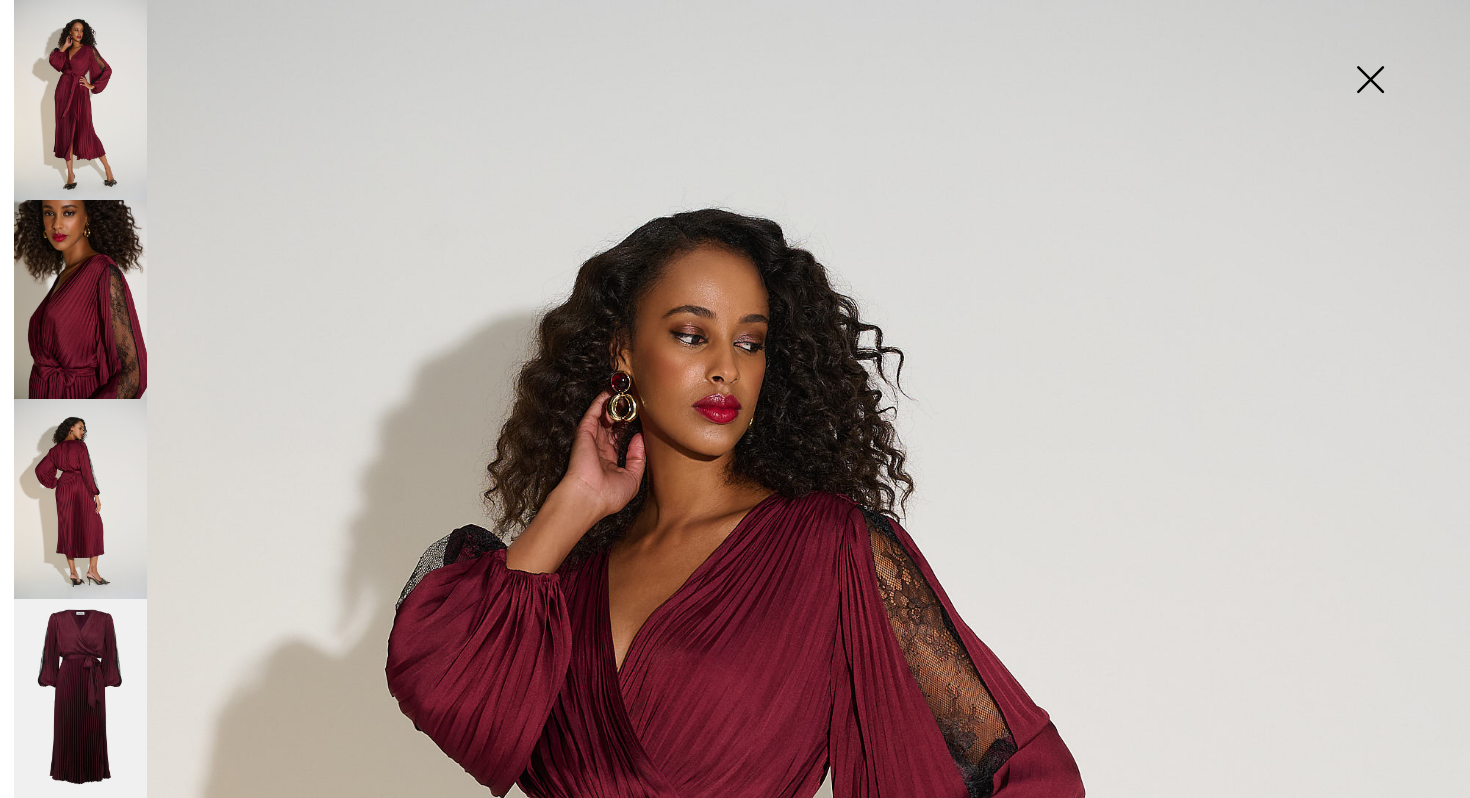 drag, startPoint x: 1078, startPoint y: 521, endPoint x: 1168, endPoint y: 457, distance: 110.4355 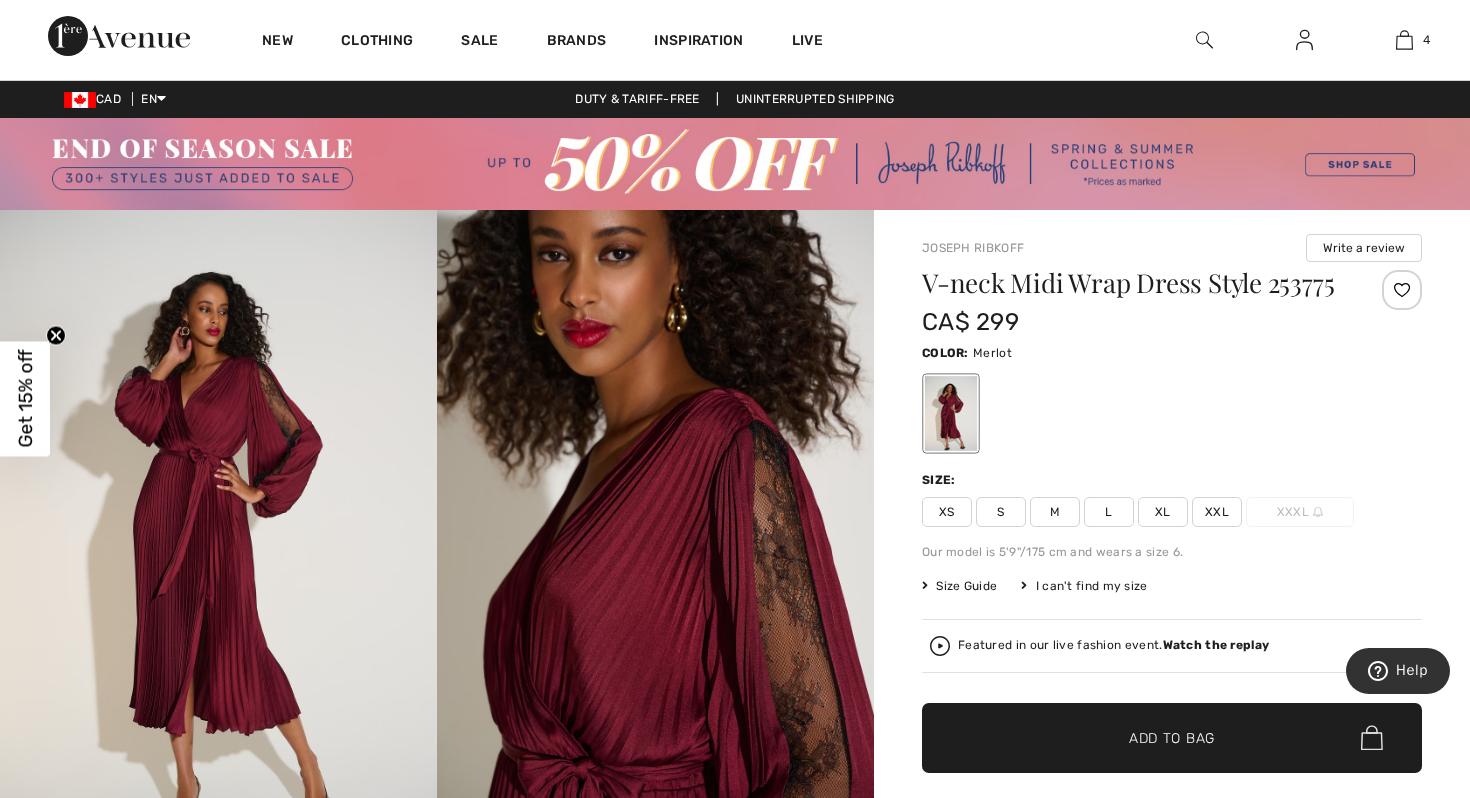 scroll, scrollTop: 0, scrollLeft: 0, axis: both 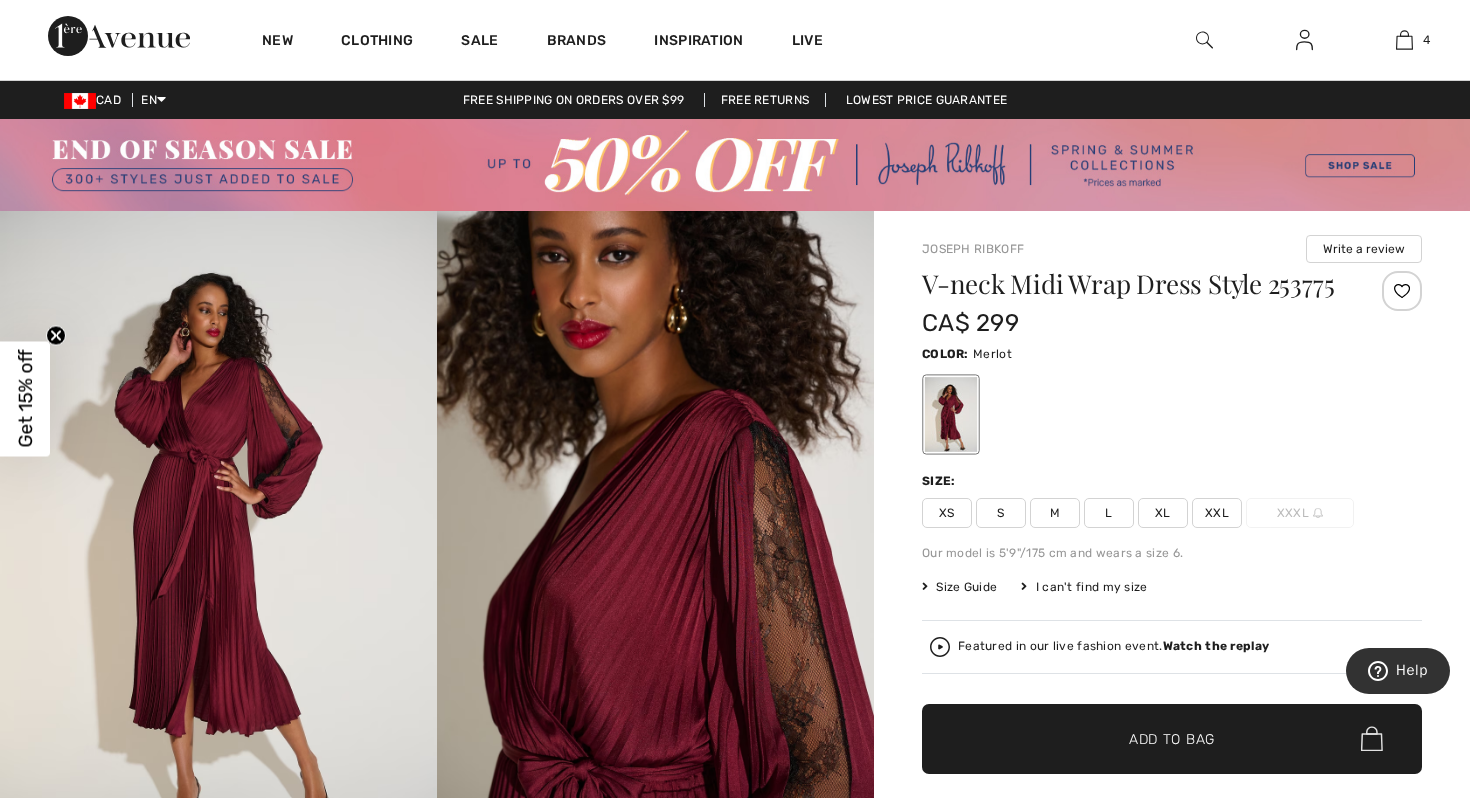 click on "XL" at bounding box center [1163, 513] 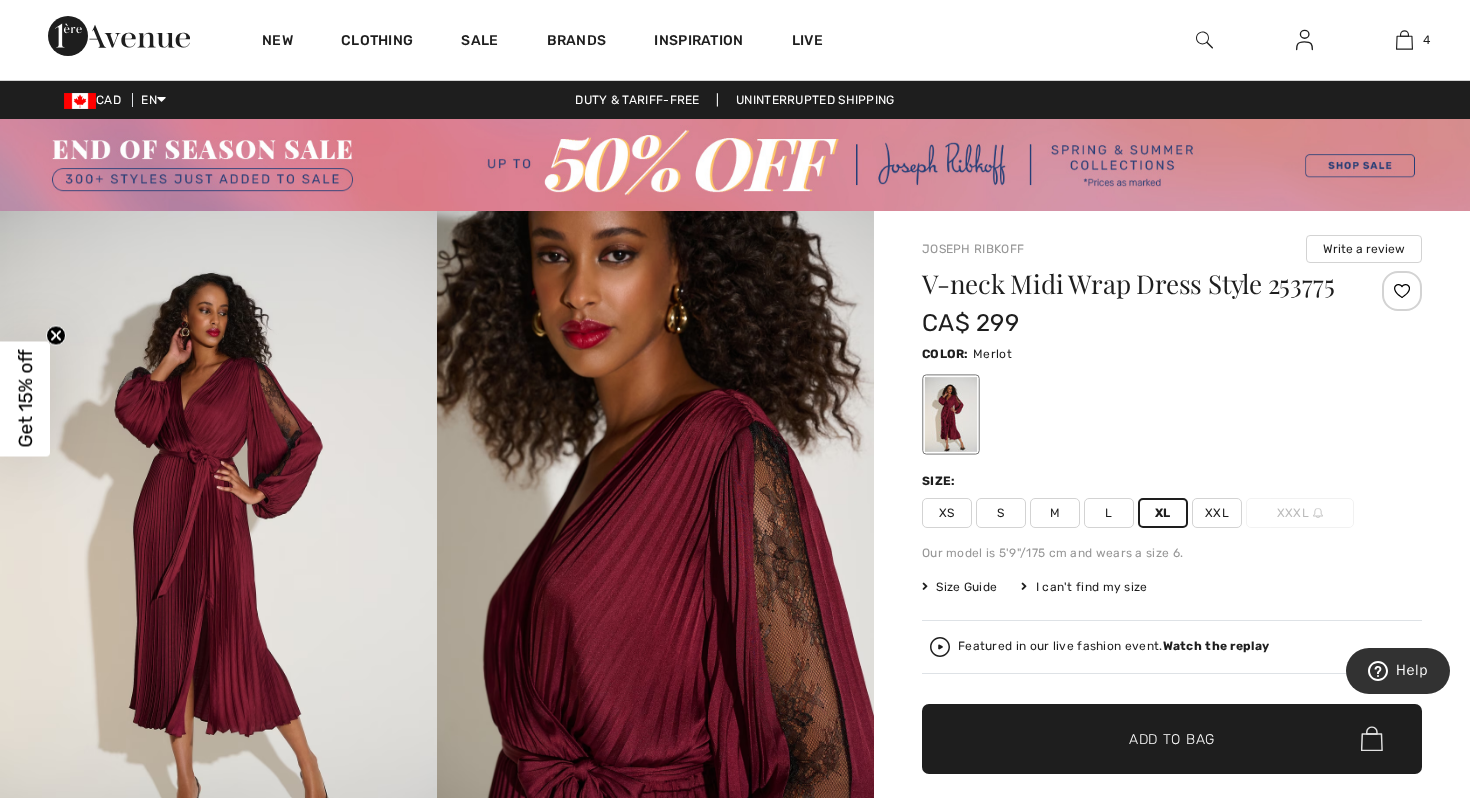 click on "✔ Added to Bag
Add to Bag" at bounding box center (1172, 739) 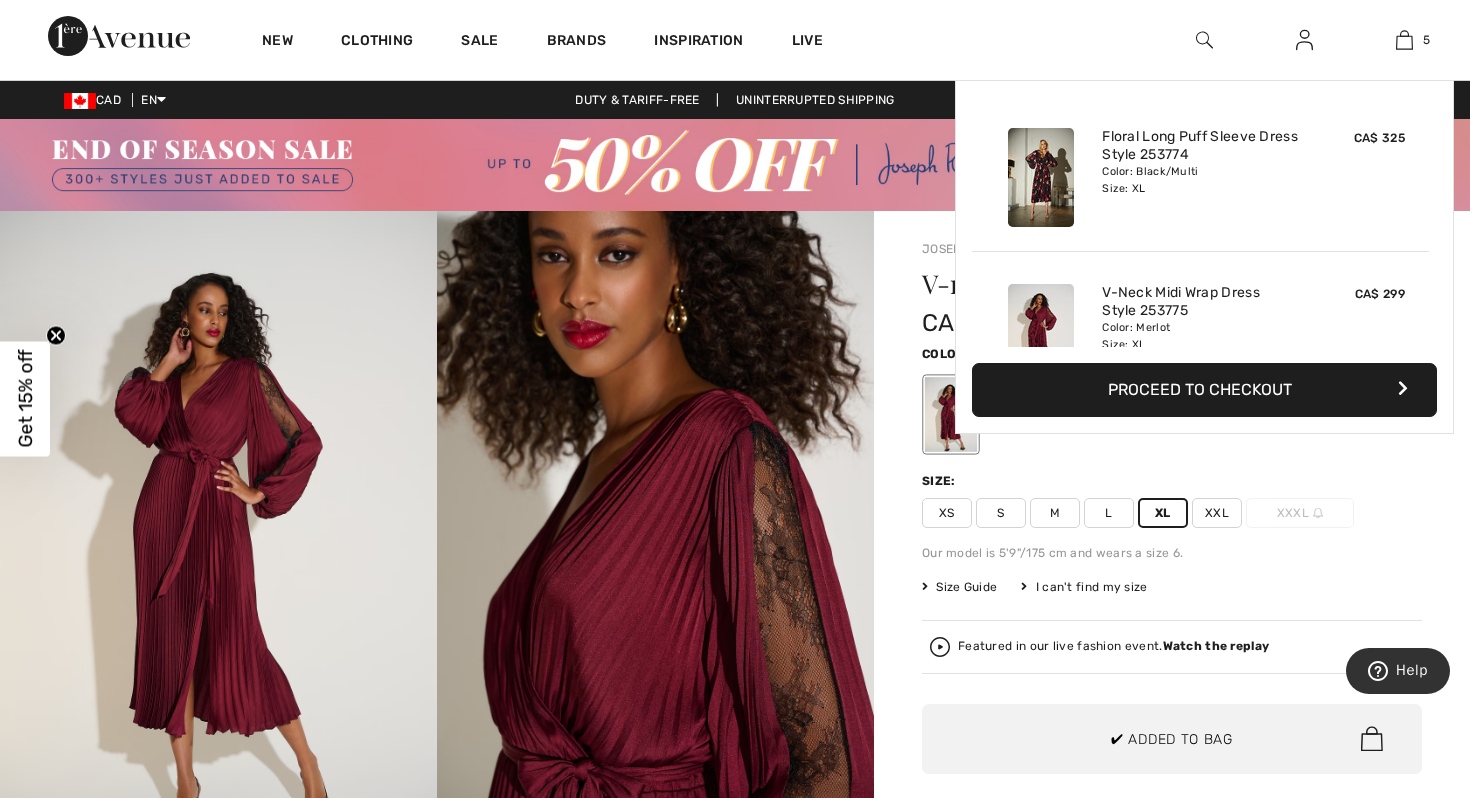 scroll, scrollTop: 530, scrollLeft: 0, axis: vertical 